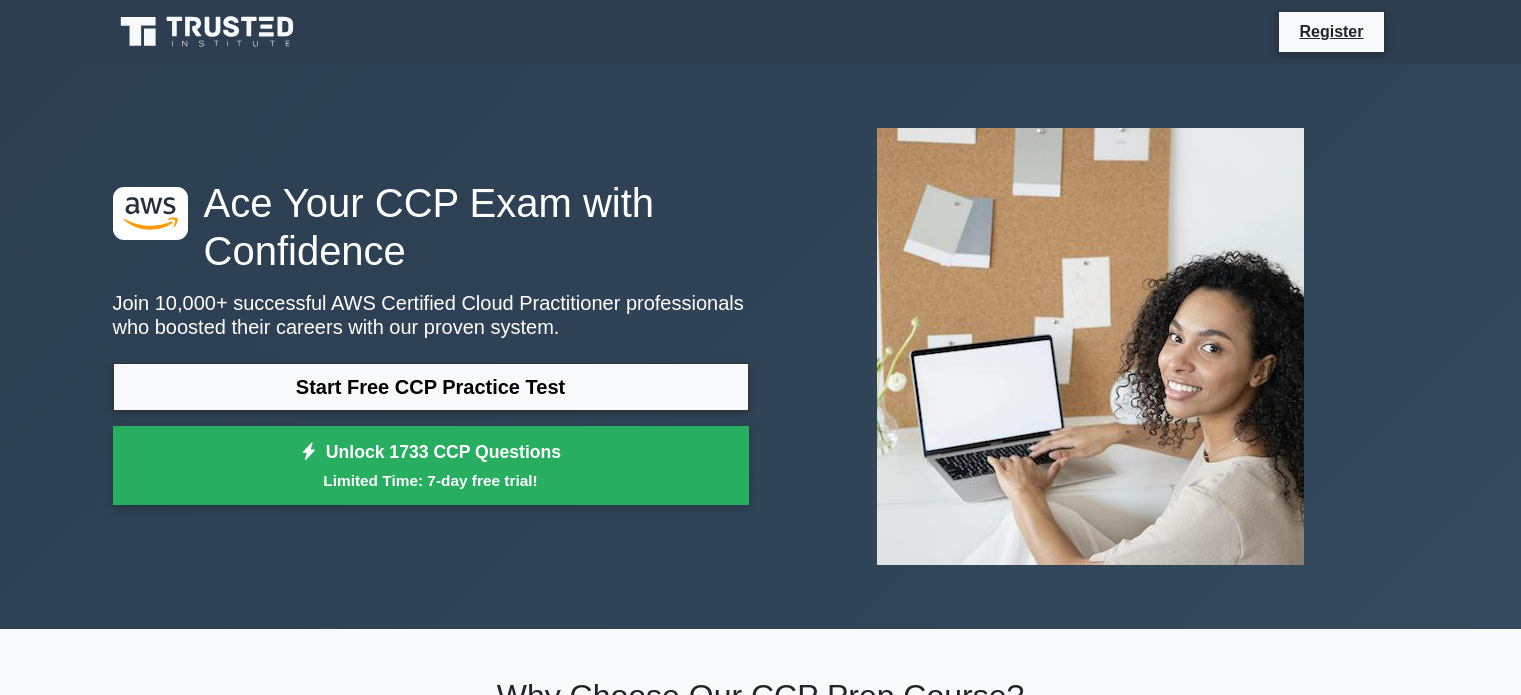 scroll, scrollTop: 0, scrollLeft: 0, axis: both 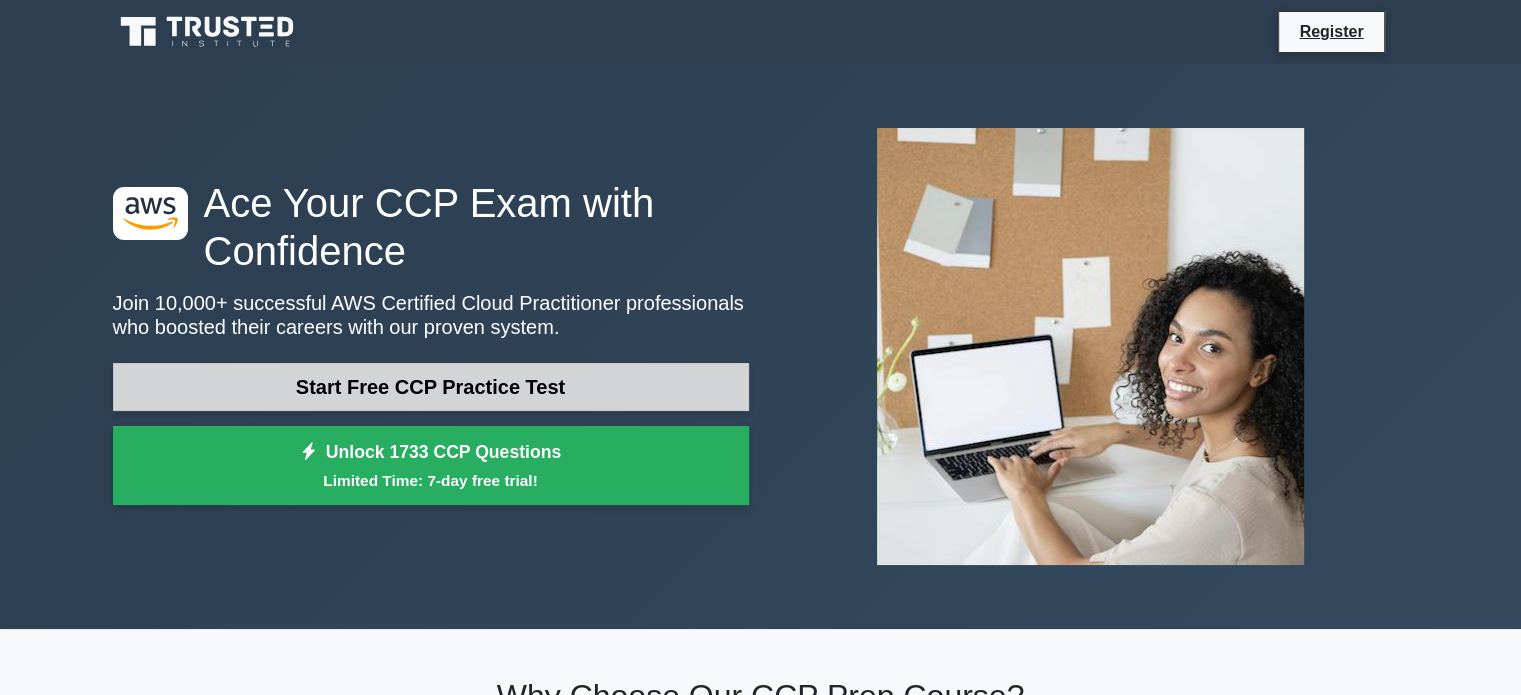 click on "Start Free CCP Practice Test" at bounding box center (431, 387) 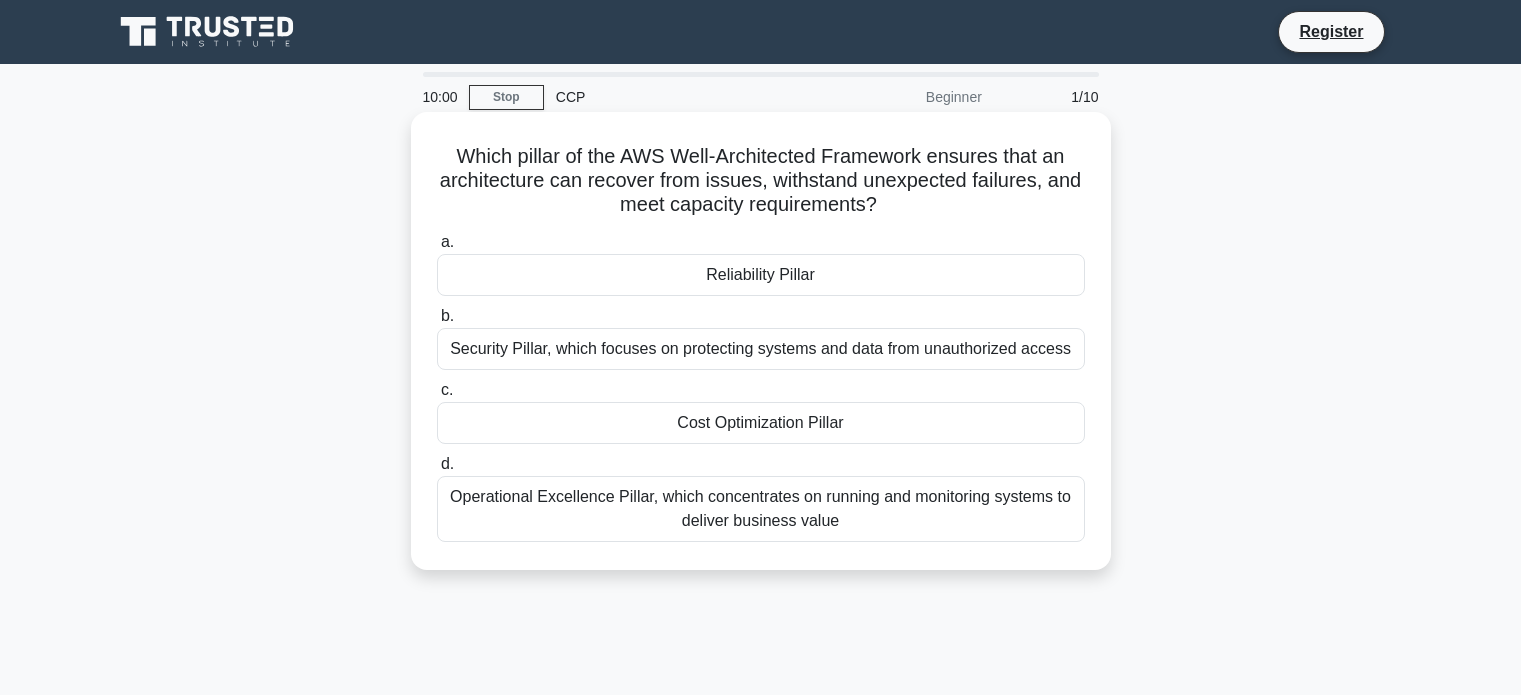 scroll, scrollTop: 0, scrollLeft: 0, axis: both 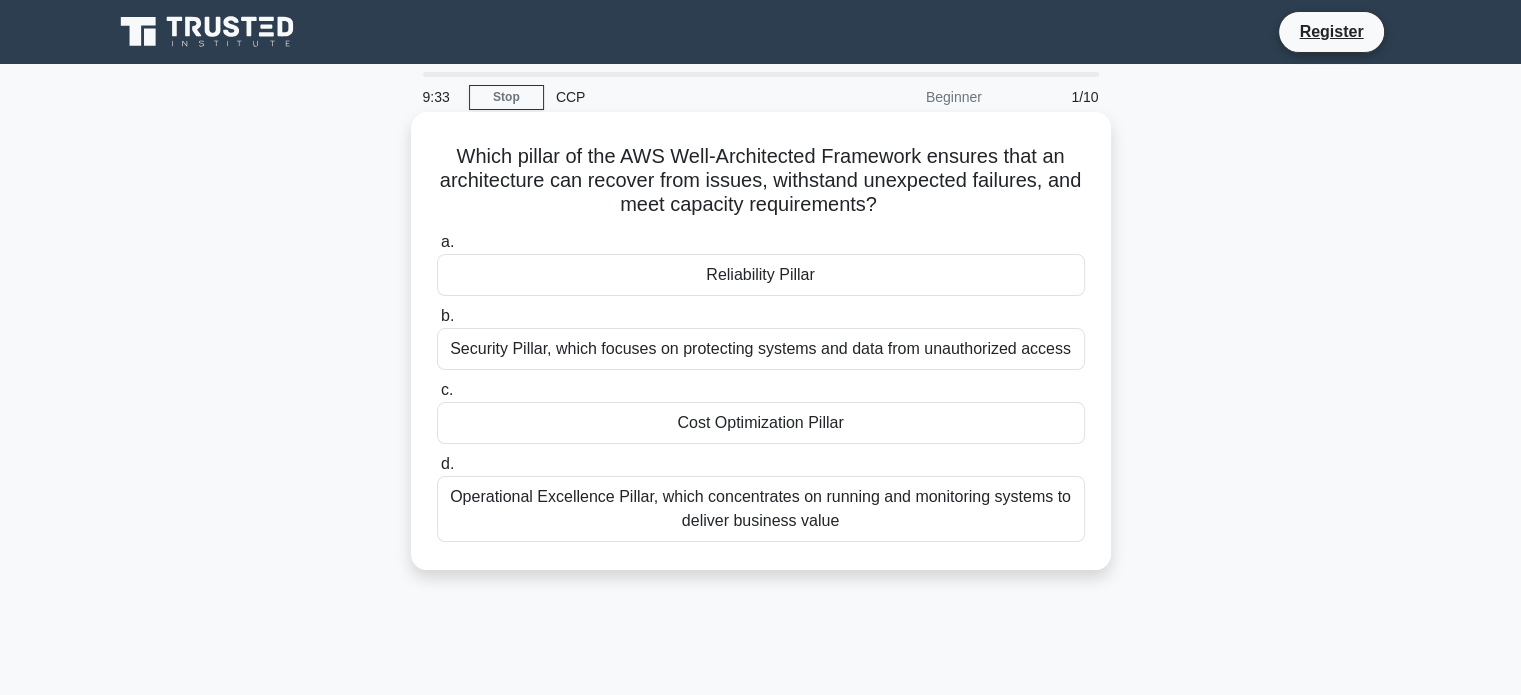 click on "Security Pillar, which focuses on protecting systems and data from unauthorized access" at bounding box center (761, 349) 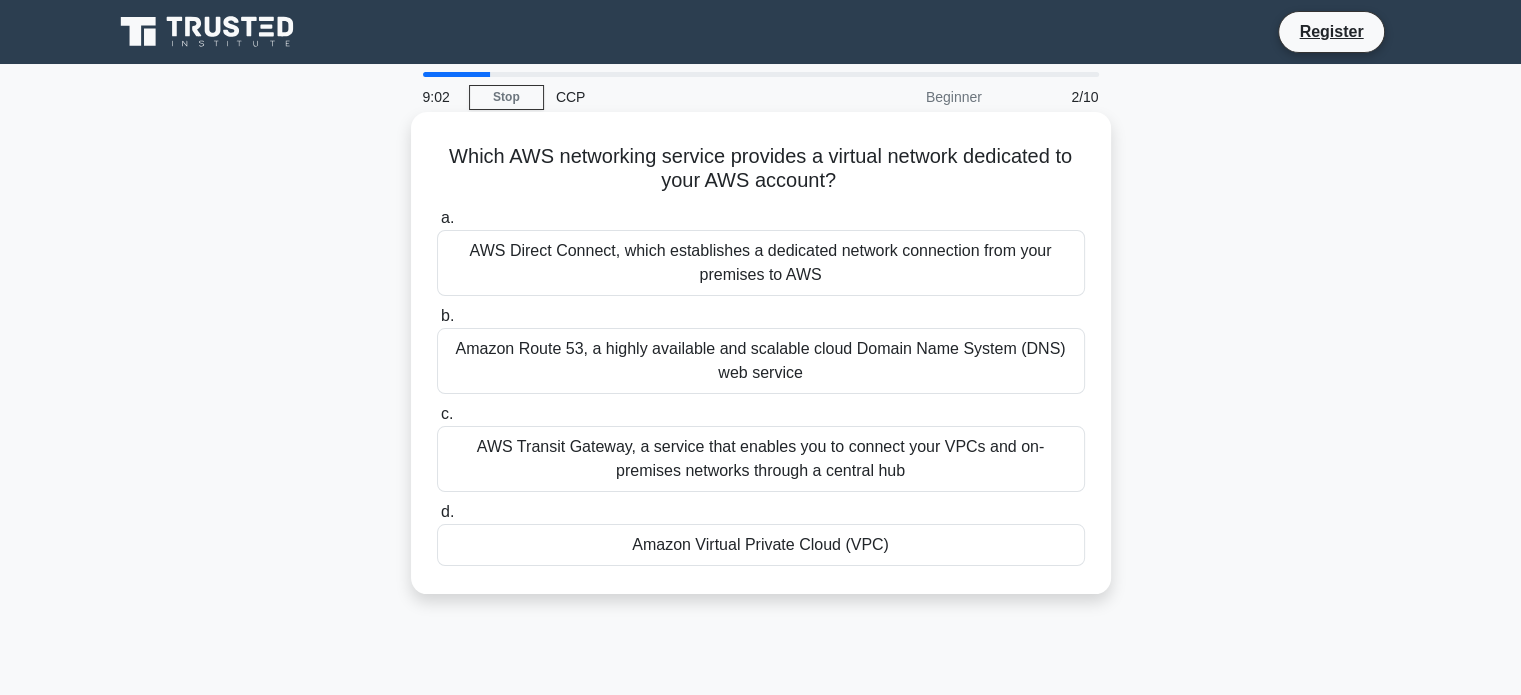 click on "AWS Direct Connect, which establishes a dedicated network connection from your premises to AWS" at bounding box center (761, 263) 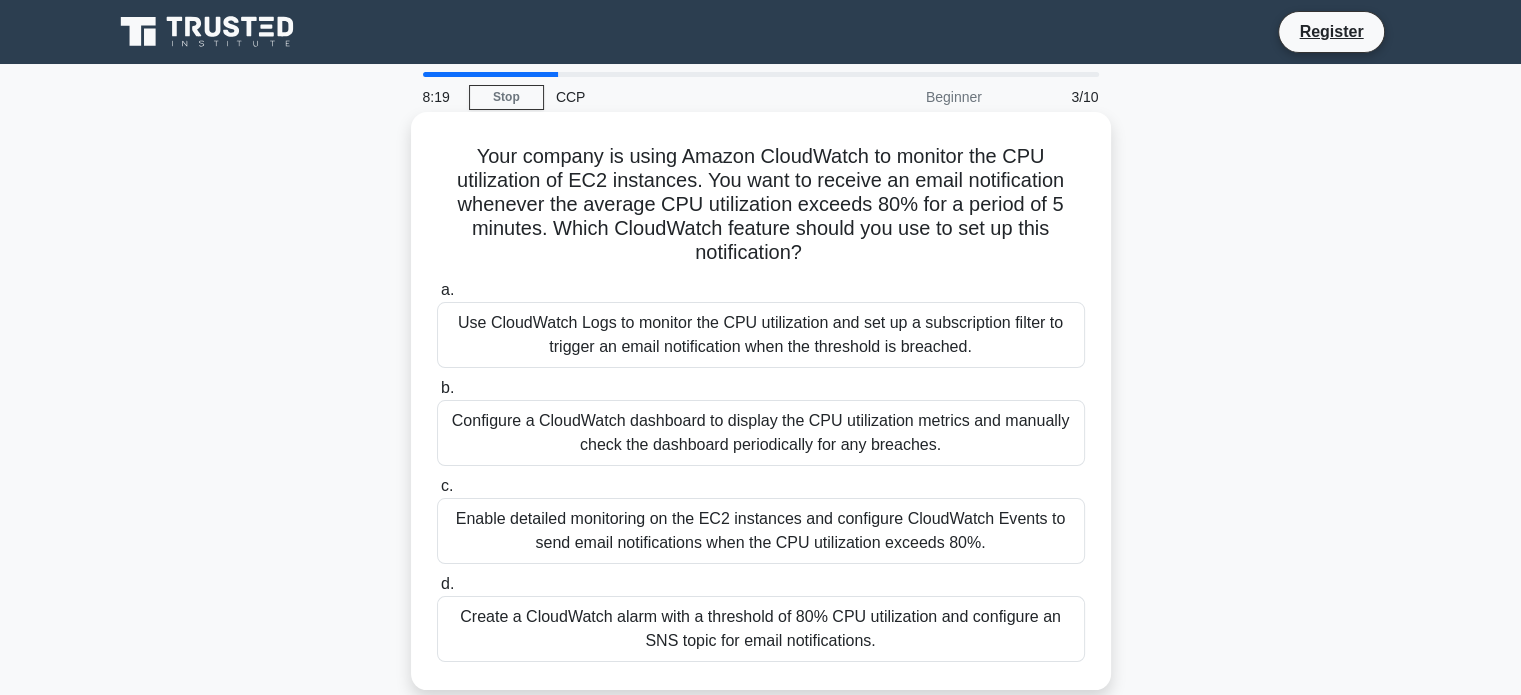 click on "a.
Use CloudWatch Logs to monitor the CPU utilization and set up a subscription filter to trigger an email notification when the threshold is breached." at bounding box center (761, 323) 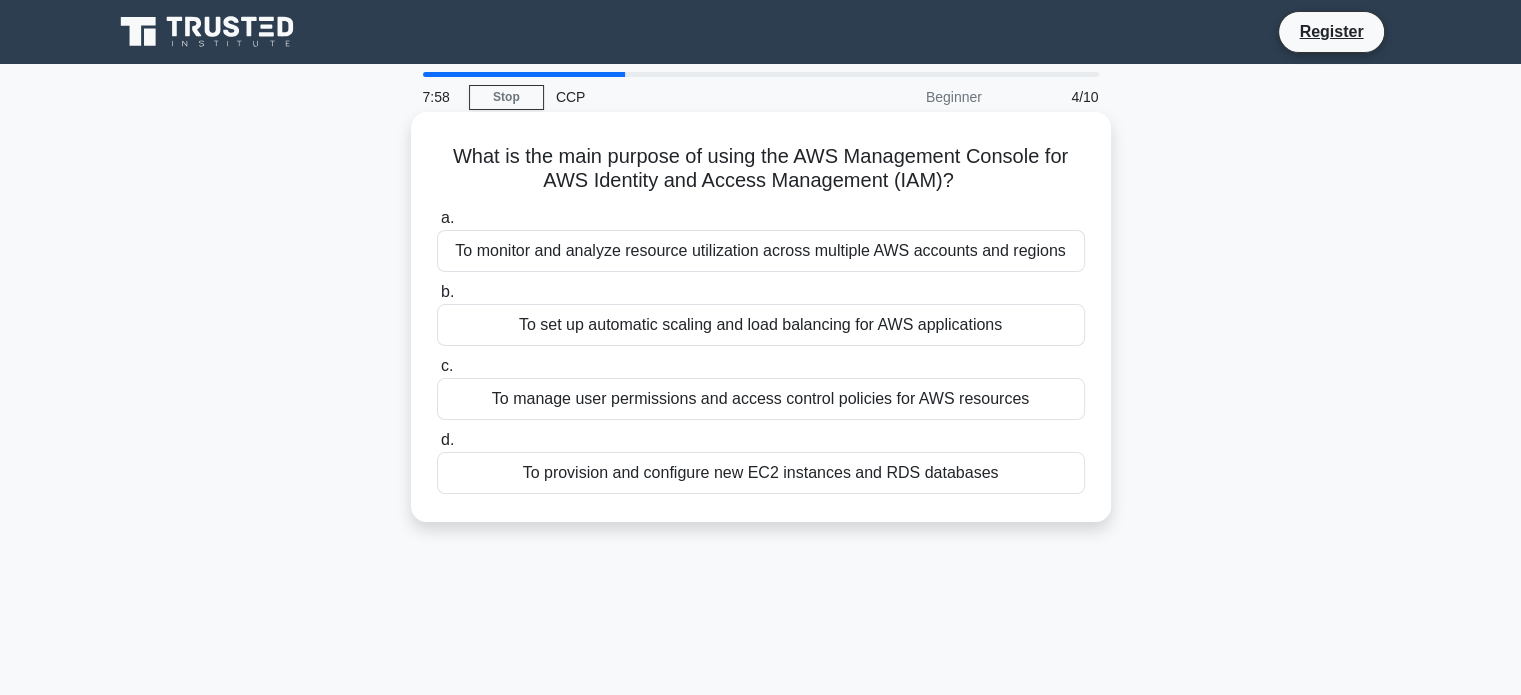 click on "To manage user permissions and access control policies for AWS resources" at bounding box center (761, 399) 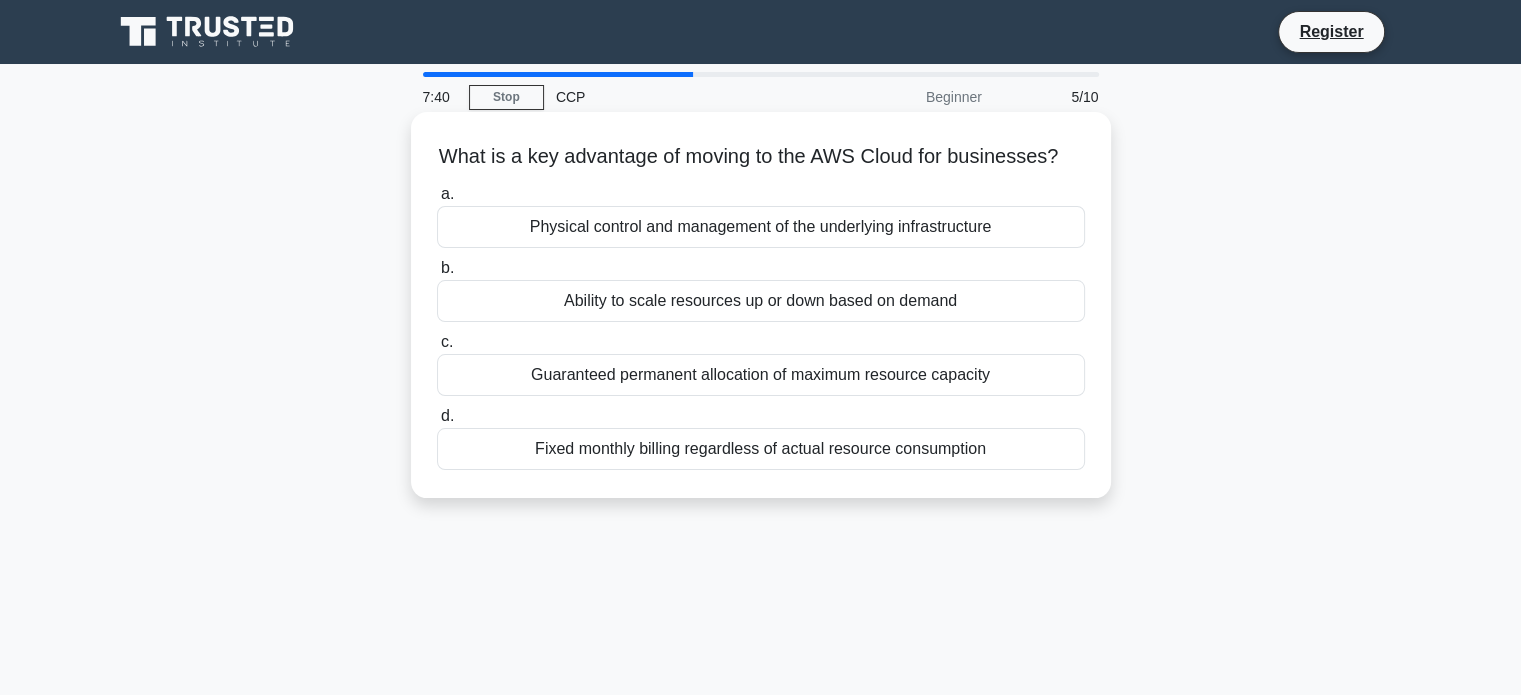click on "Ability to scale resources up or down based on demand" at bounding box center [761, 301] 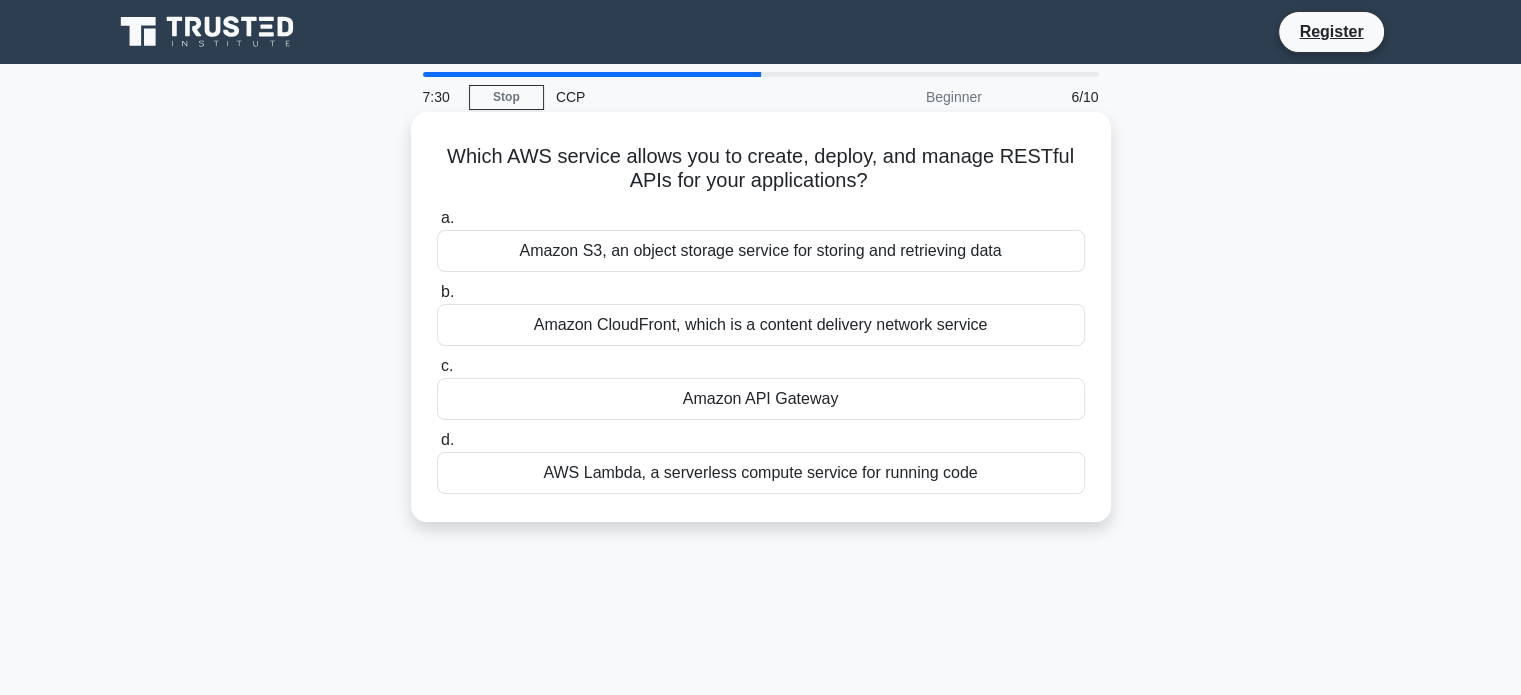 click on "Amazon API Gateway" at bounding box center (761, 399) 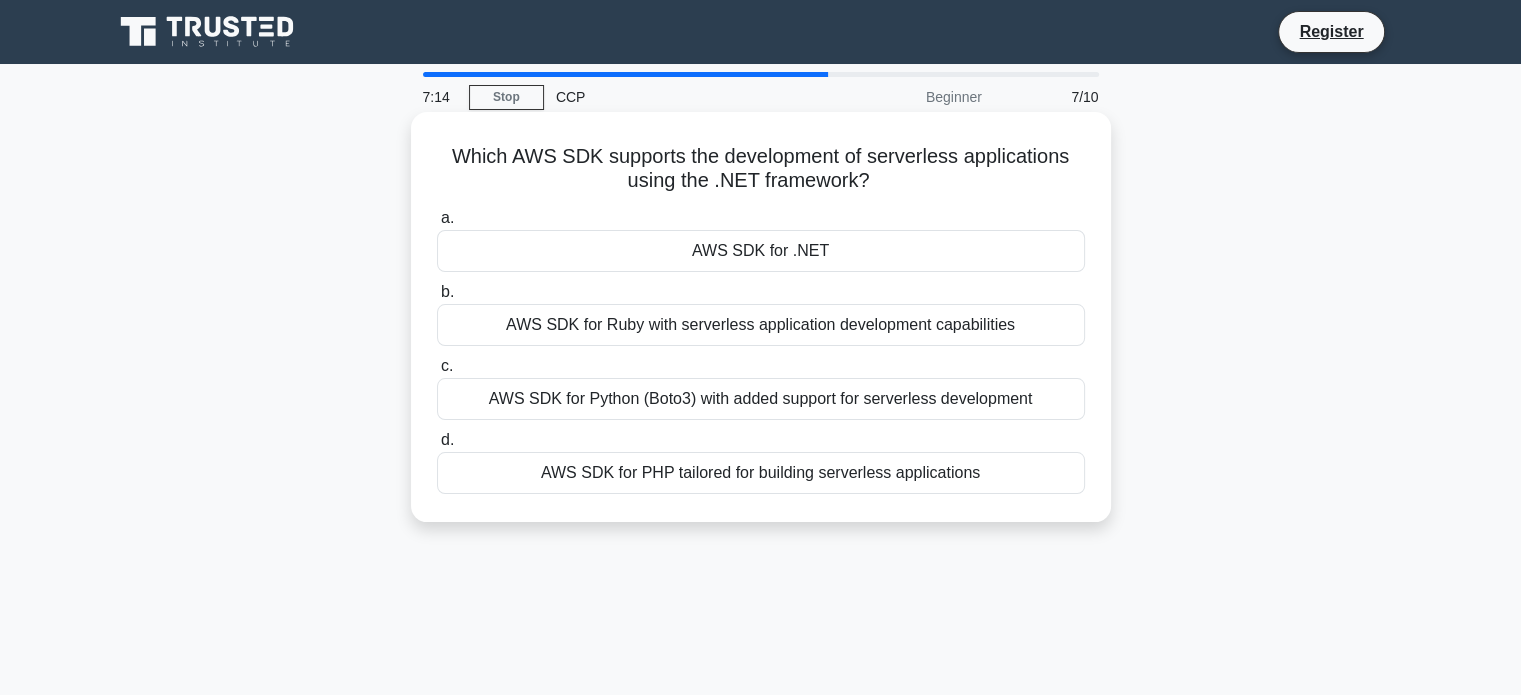 click on "AWS SDK for .NET" at bounding box center (761, 251) 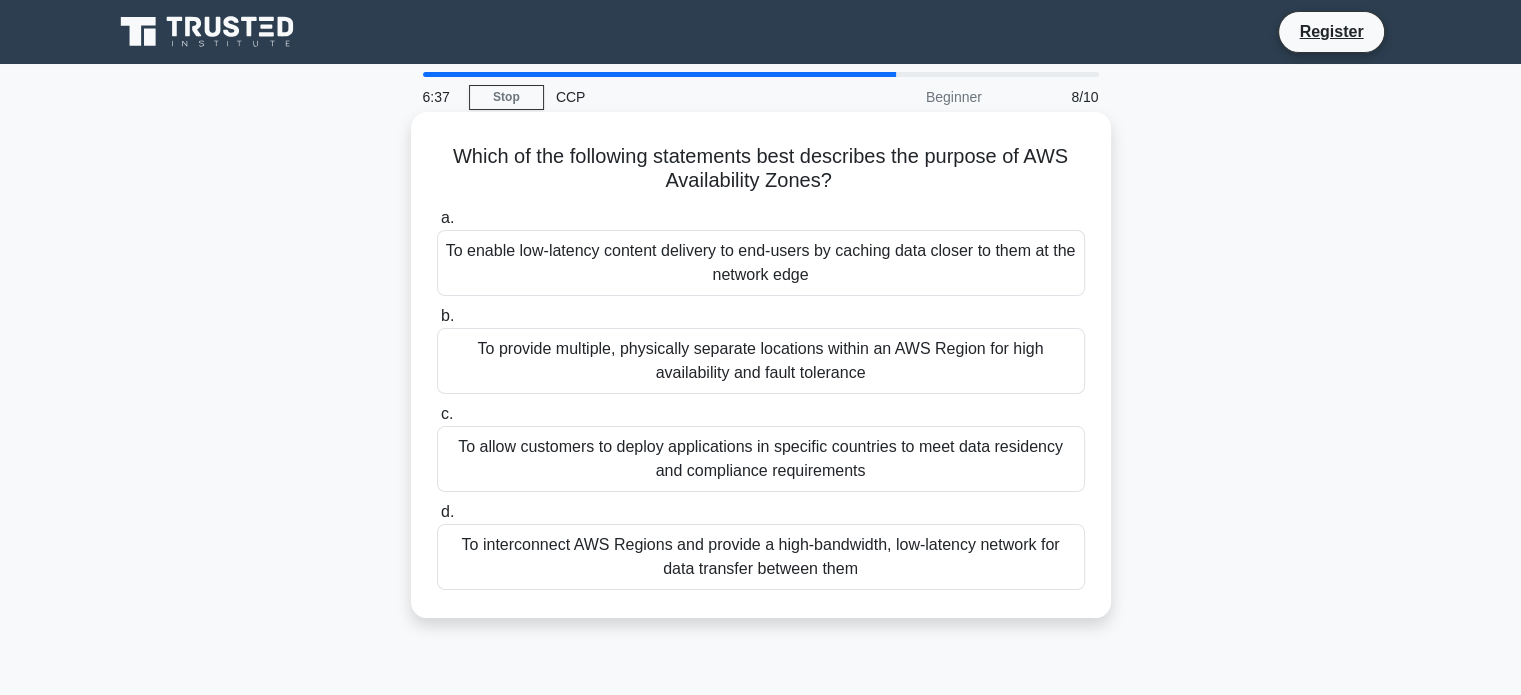 click on "To enable low-latency content delivery to end-users by caching data closer to them at the network edge" at bounding box center [761, 263] 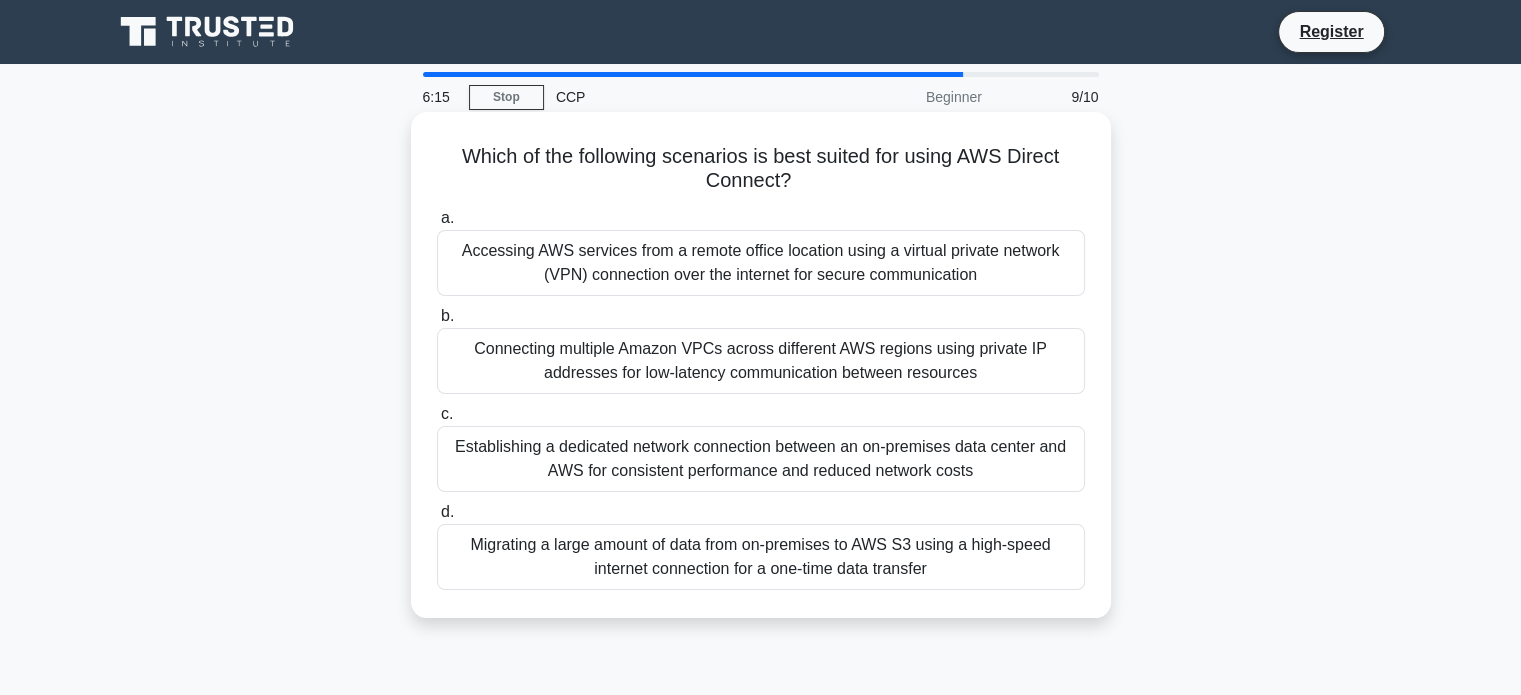 click on "Accessing AWS services from a remote office location using a virtual private network (VPN) connection over the internet for secure communication" at bounding box center (761, 263) 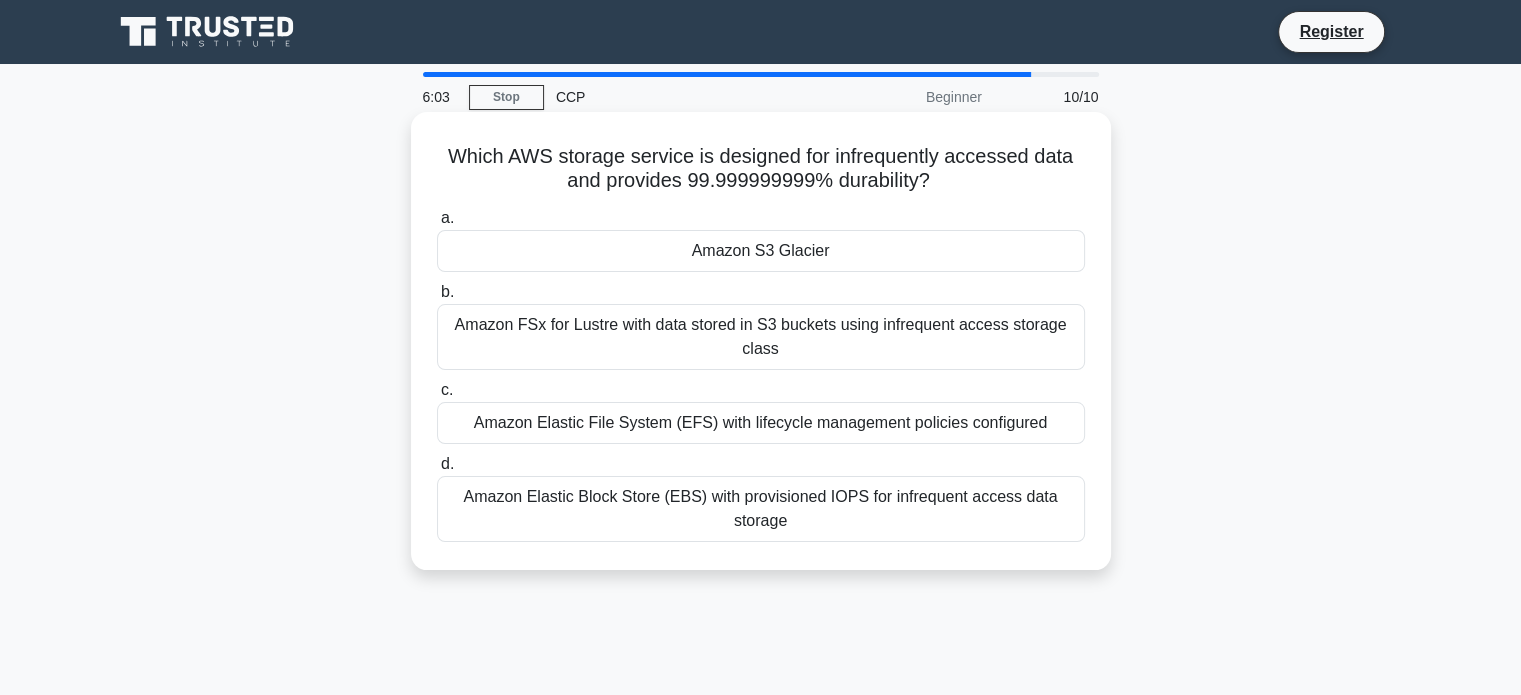 click on "Amazon S3 Glacier" at bounding box center (761, 251) 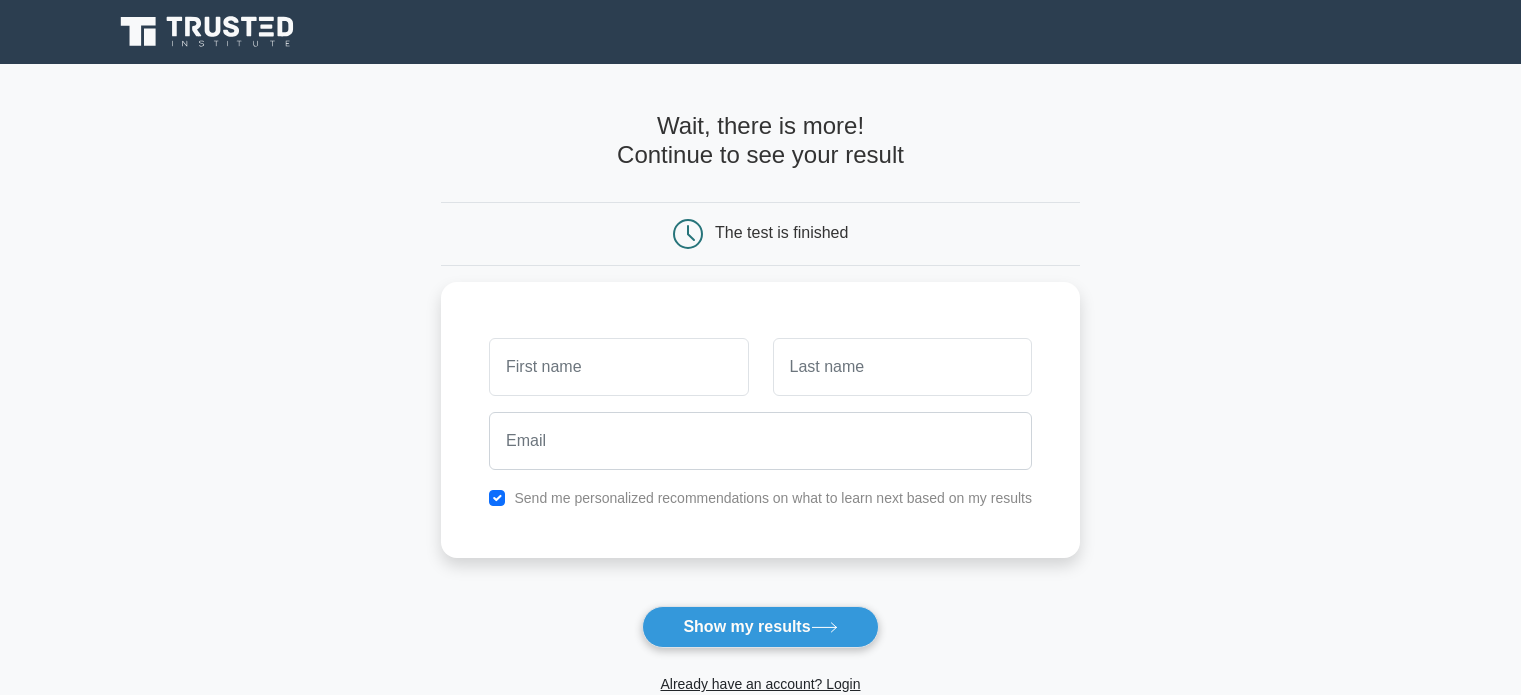 scroll, scrollTop: 0, scrollLeft: 0, axis: both 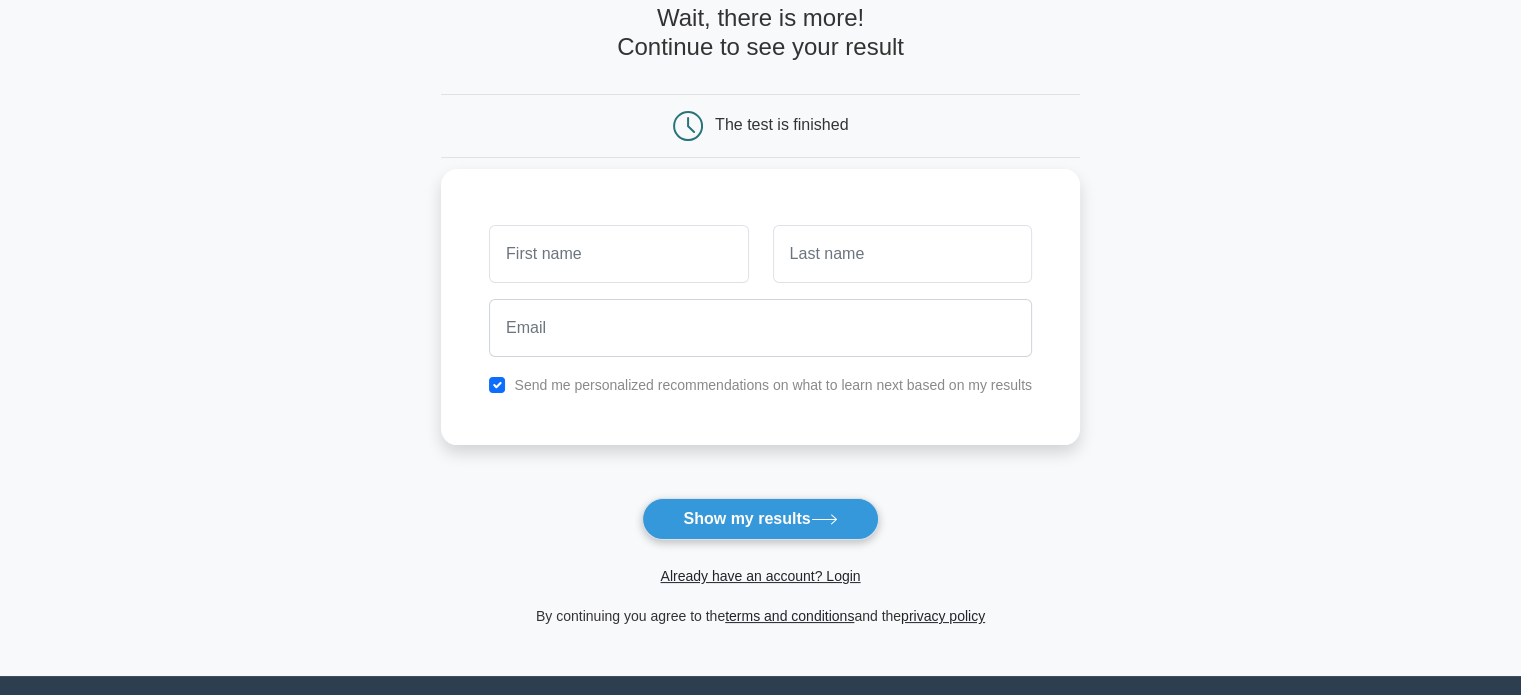 click at bounding box center [618, 254] 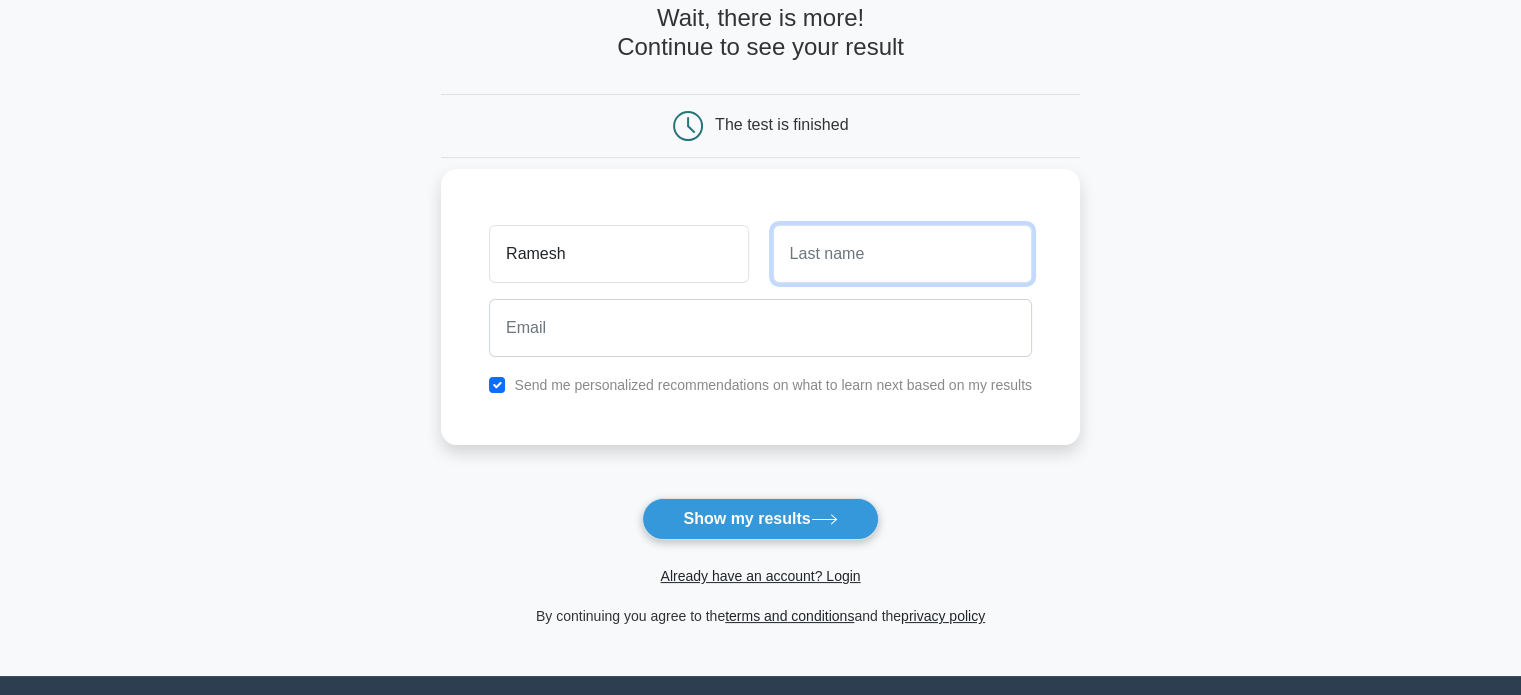 click at bounding box center (902, 254) 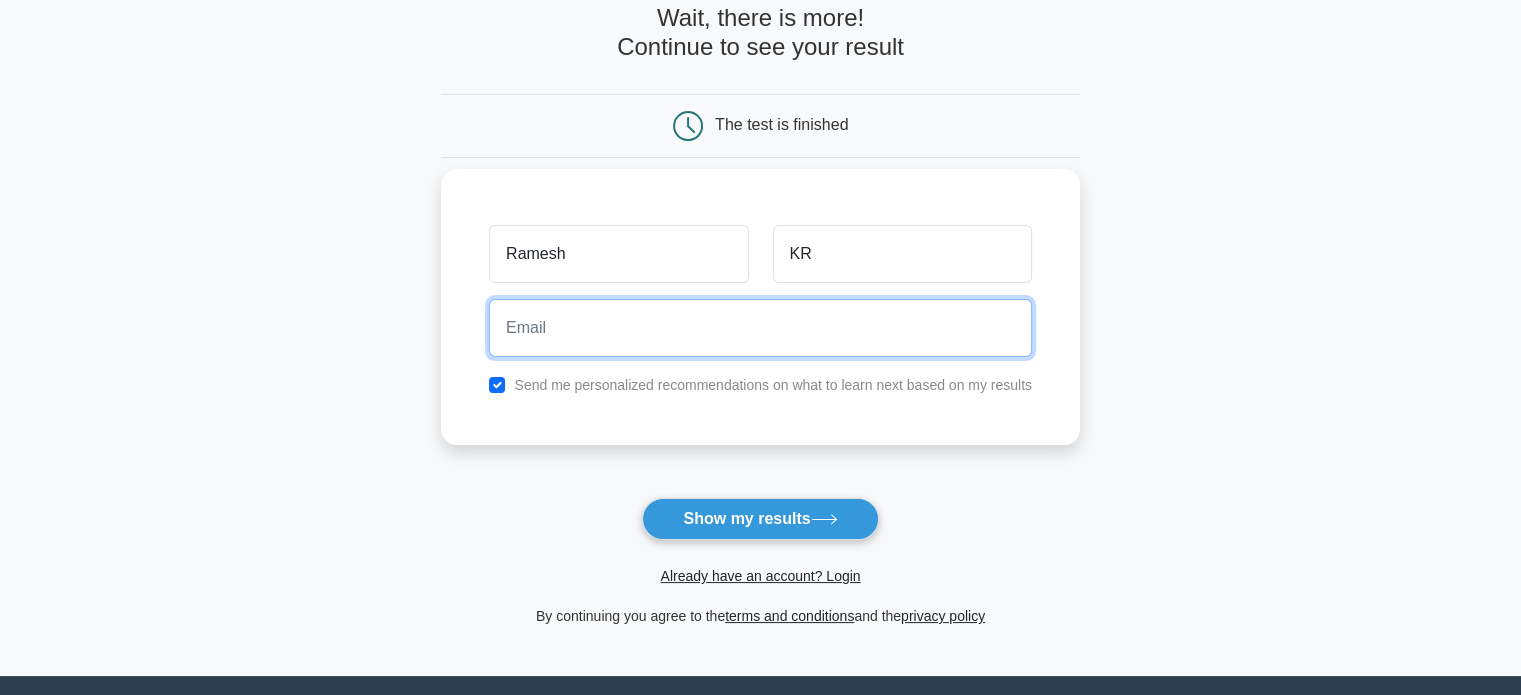 click at bounding box center (760, 328) 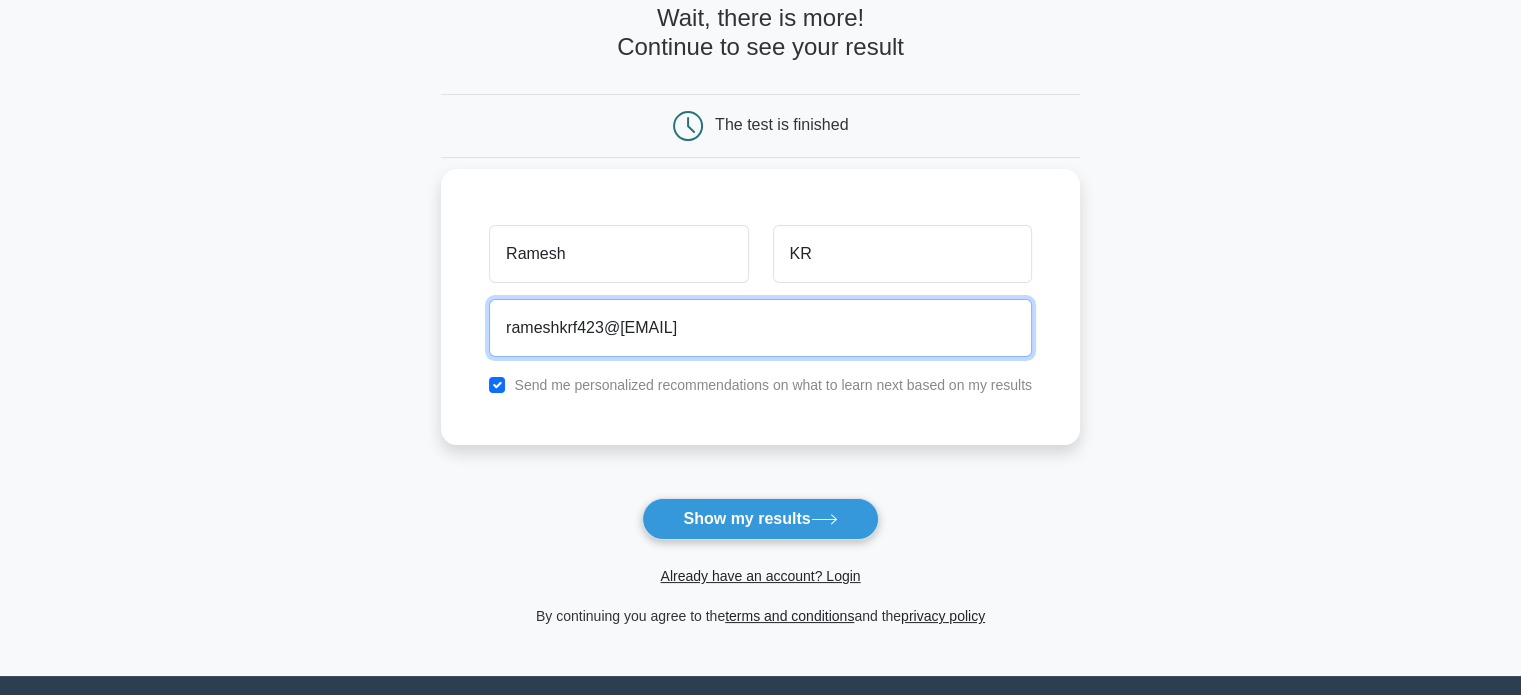click on "rameshkrf423@gmail.com" at bounding box center (760, 328) 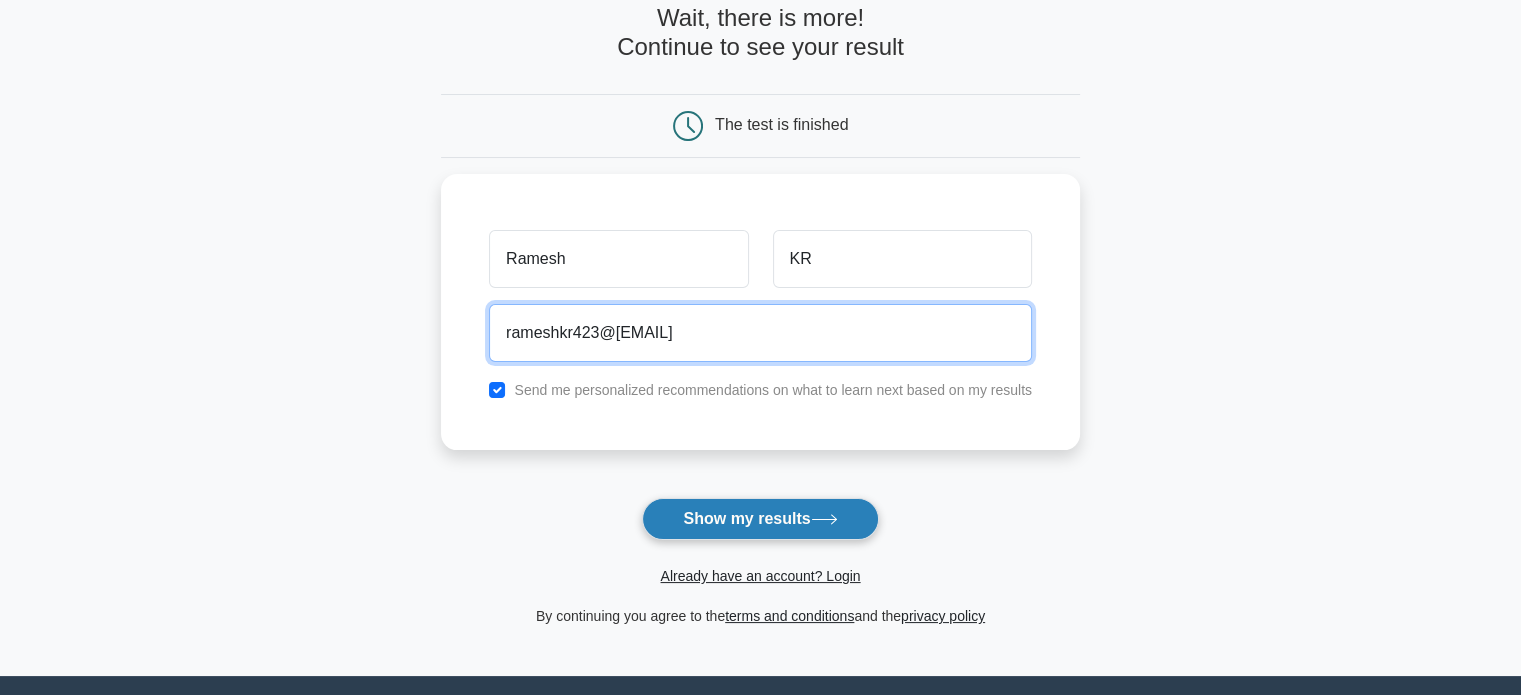type on "rameshkr423@gmail.com" 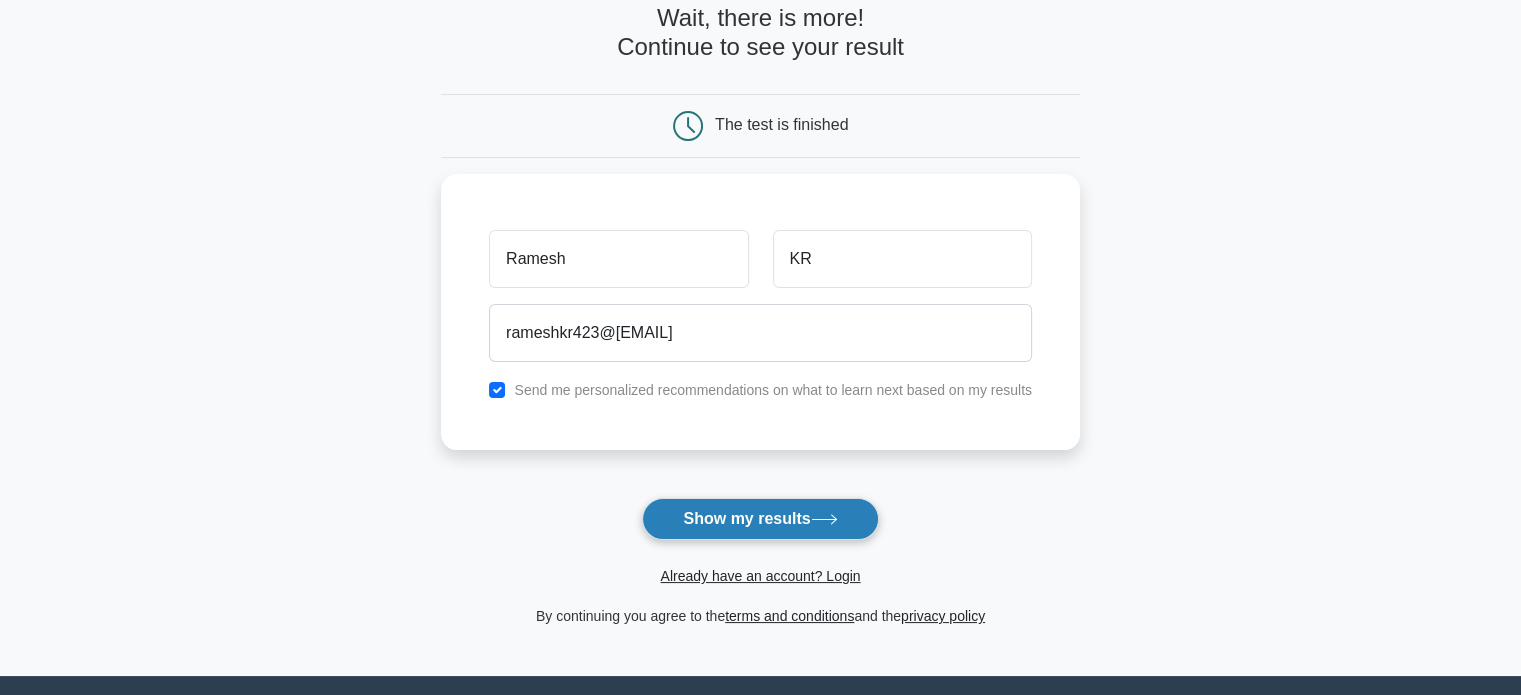 click on "Show my results" at bounding box center (760, 519) 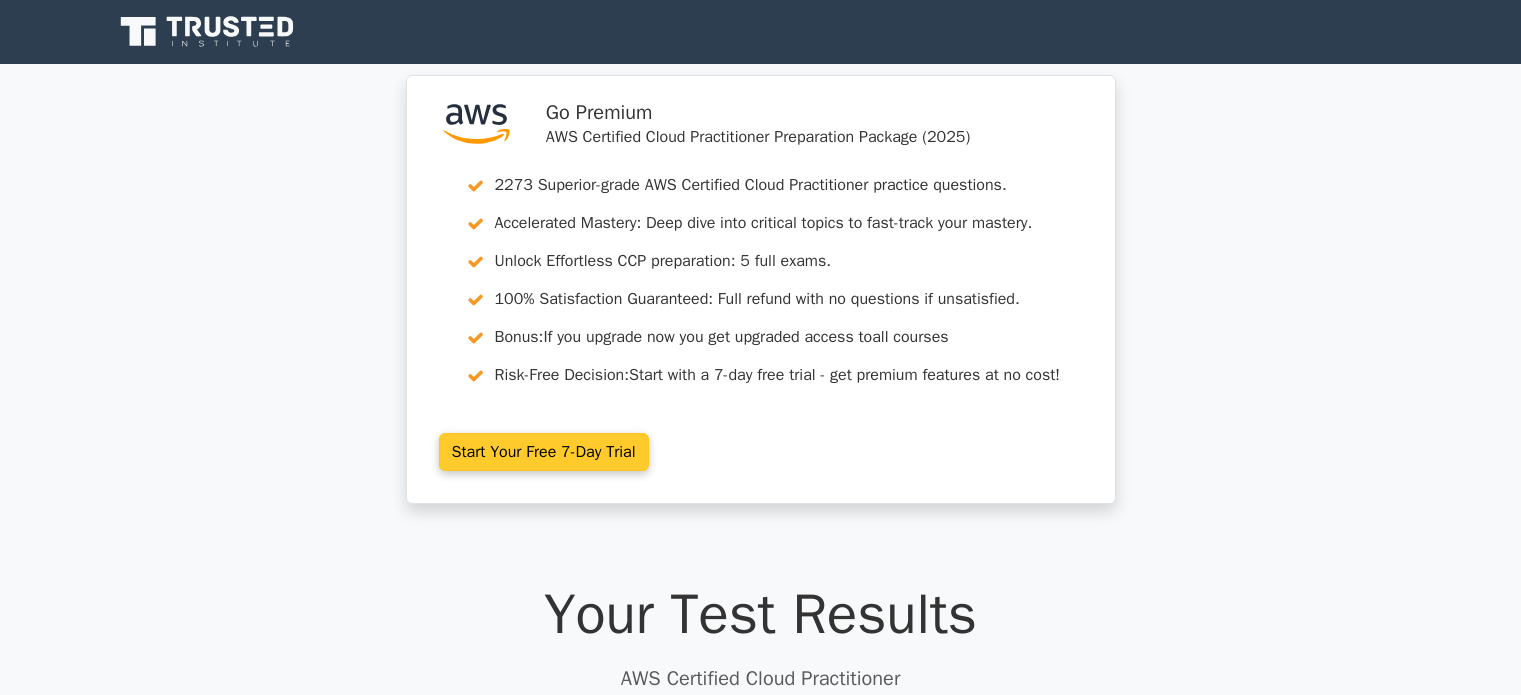 scroll, scrollTop: 0, scrollLeft: 0, axis: both 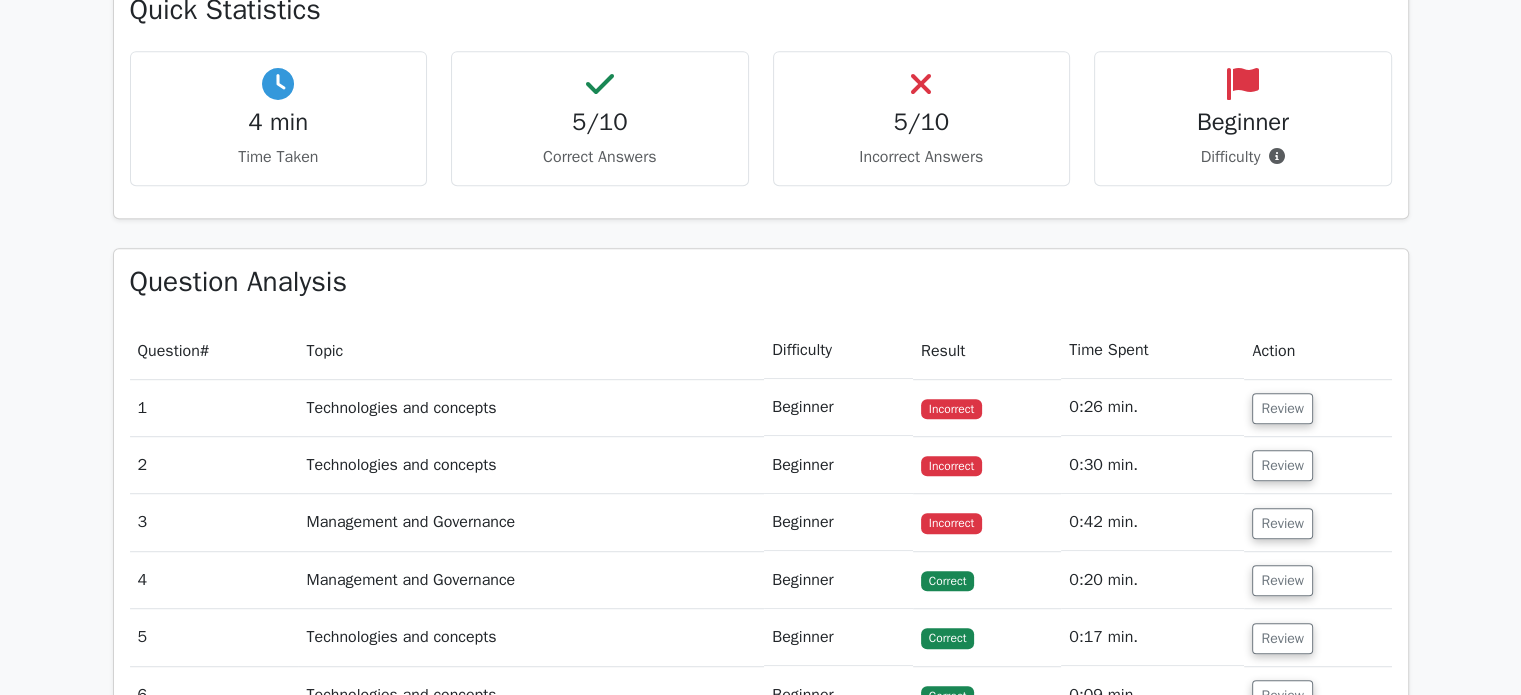 click on "Quick Statistics
4 min
Time Taken
5/10
Correct Answers
5/10
Incorrect Answers
Beginner" at bounding box center [761, 97] 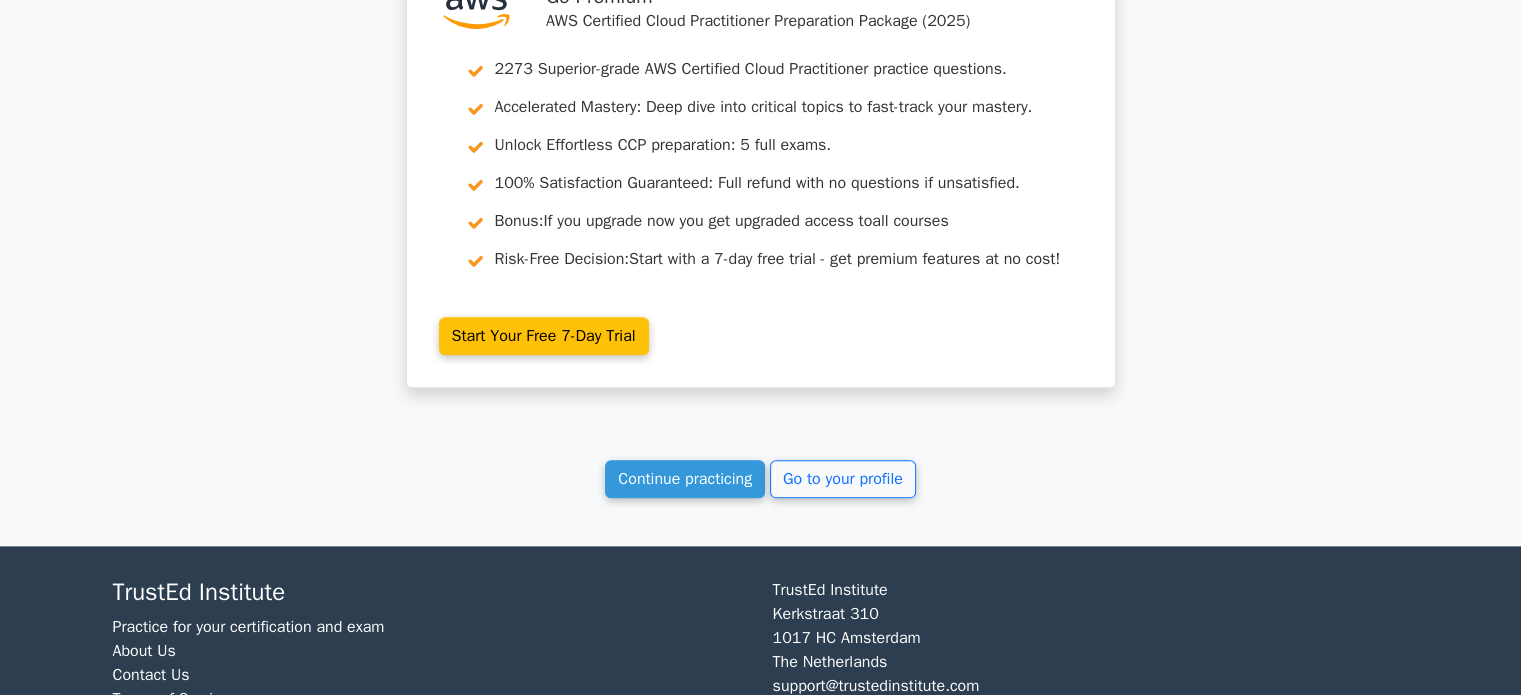 scroll, scrollTop: 2200, scrollLeft: 0, axis: vertical 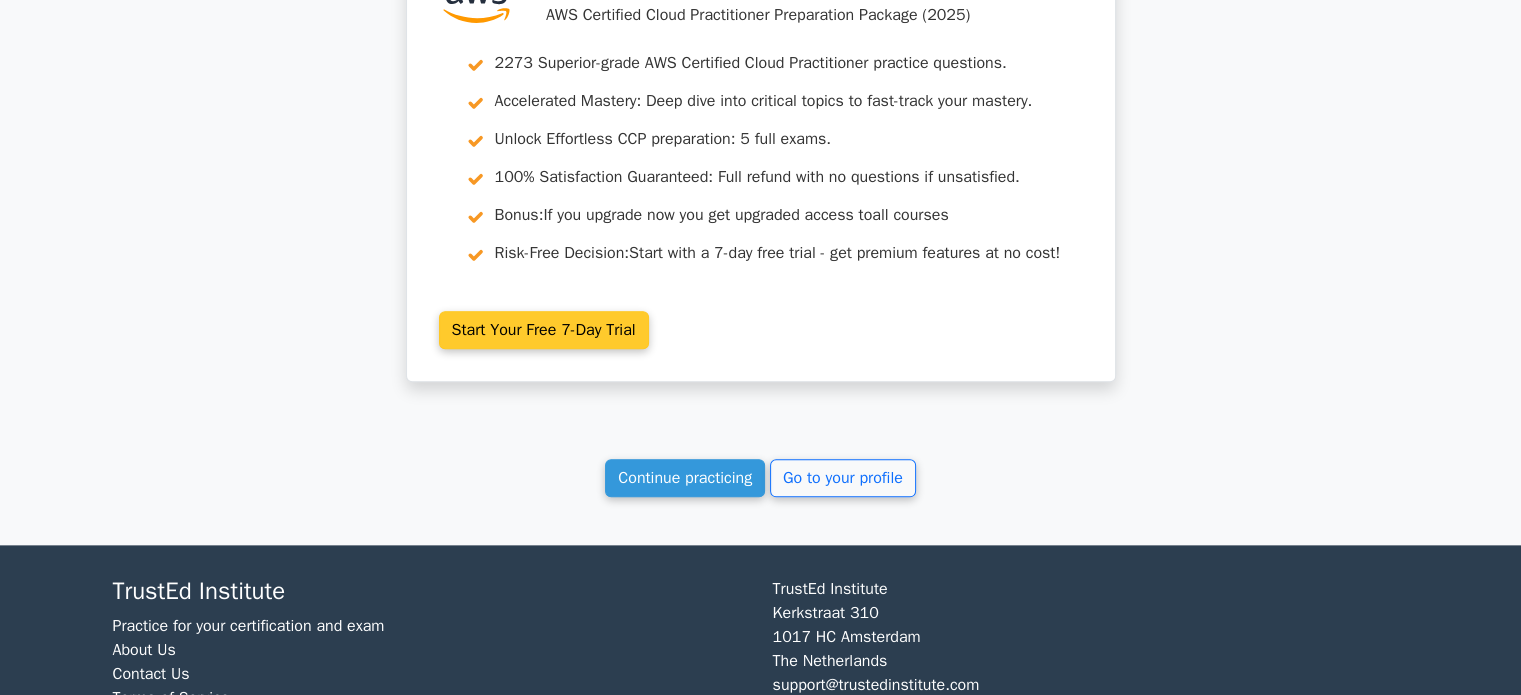 click on "Start Your Free 7-Day Trial" at bounding box center [544, 330] 